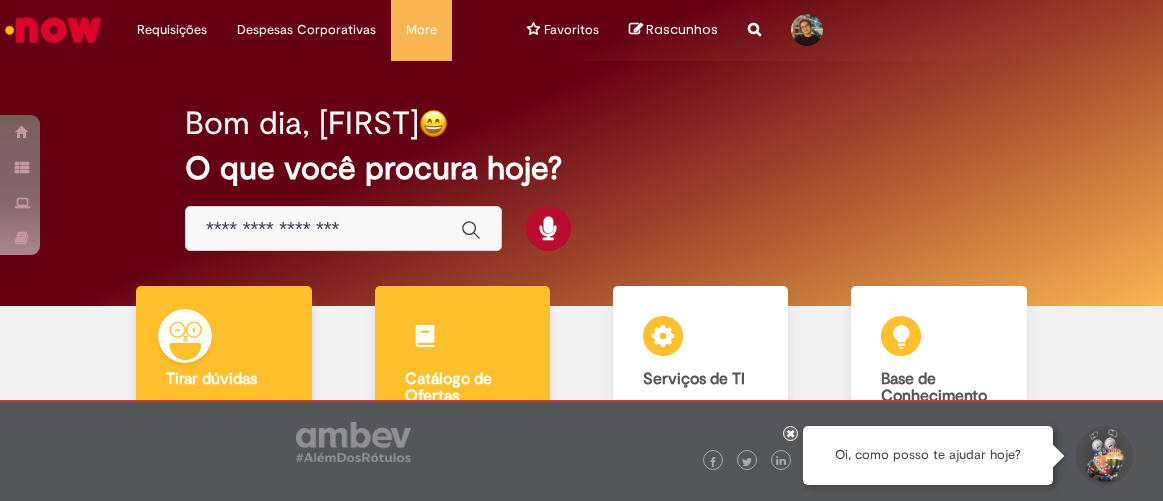 scroll, scrollTop: 0, scrollLeft: 0, axis: both 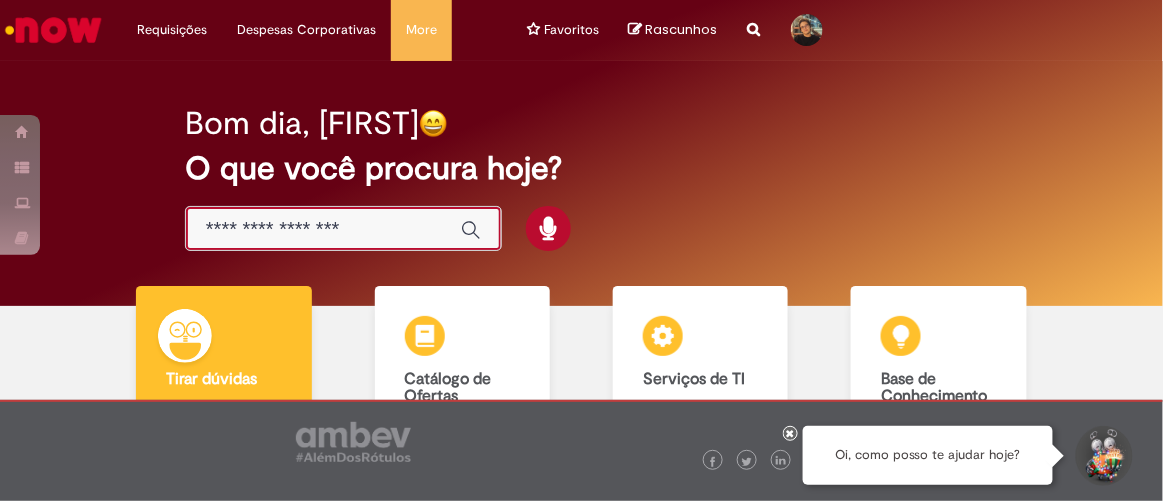 click at bounding box center [323, 229] 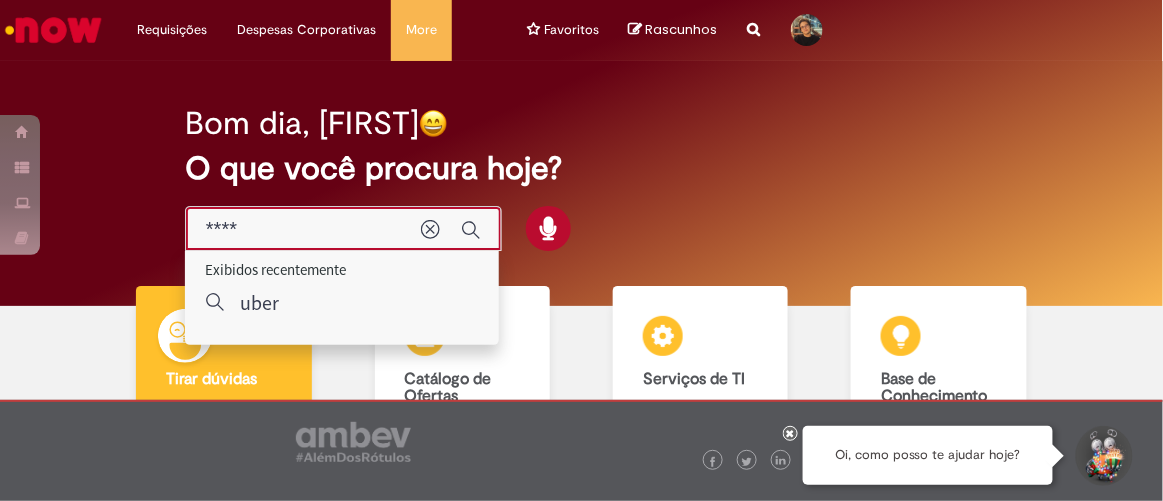 type on "****" 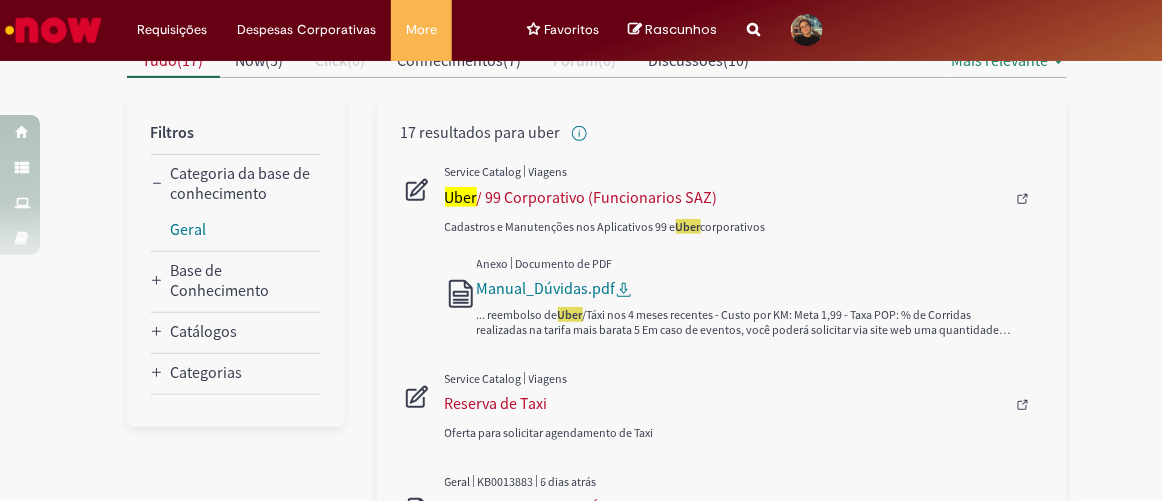 scroll, scrollTop: 272, scrollLeft: 0, axis: vertical 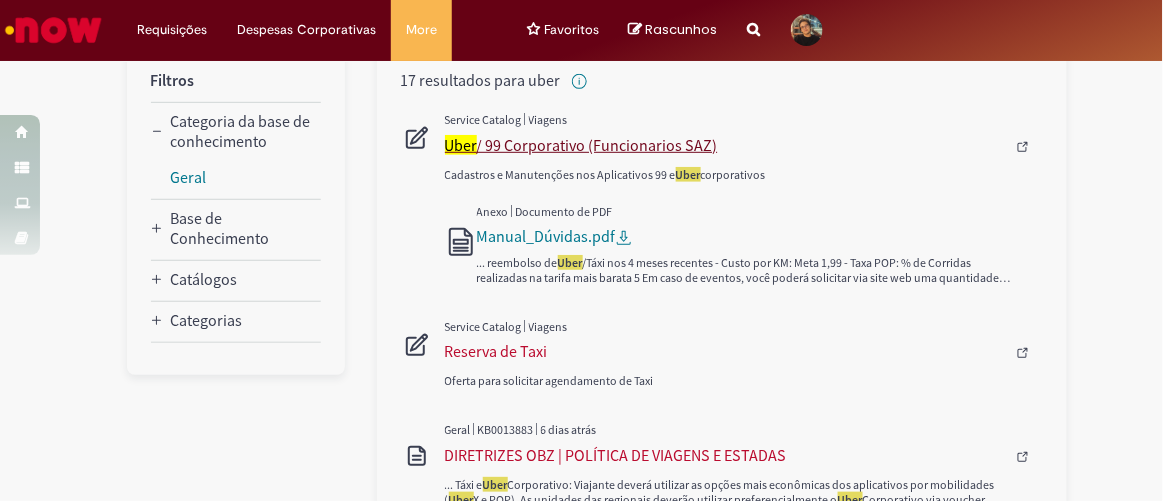 click on "Uber / 99 Corporativo (Funcionarios SAZ)" at bounding box center [729, 145] 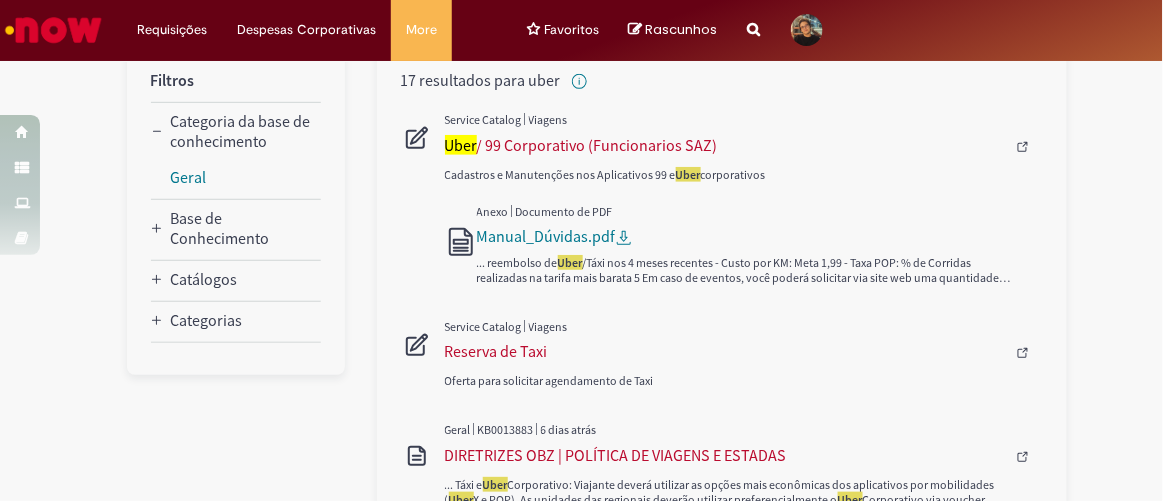 type 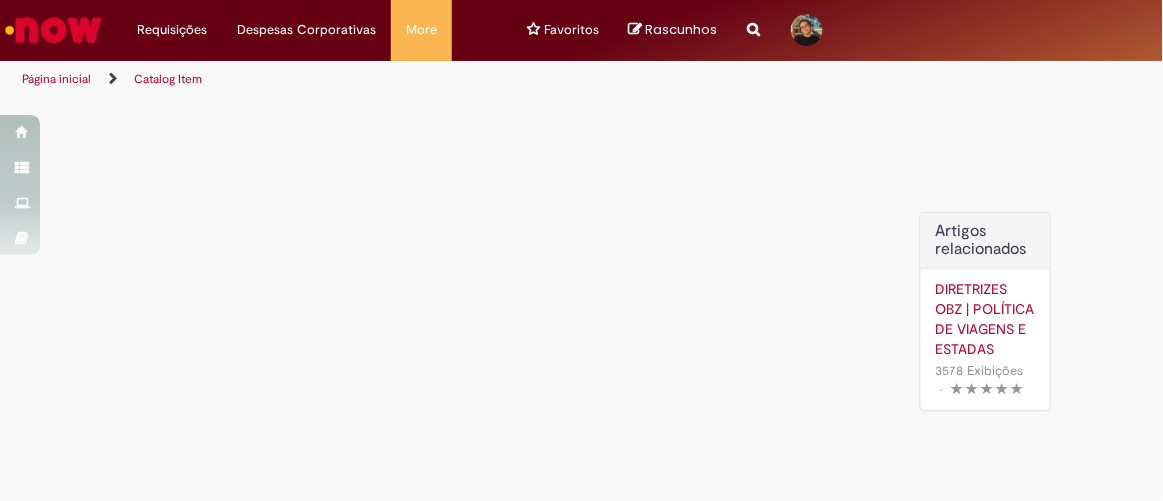 scroll, scrollTop: 0, scrollLeft: 0, axis: both 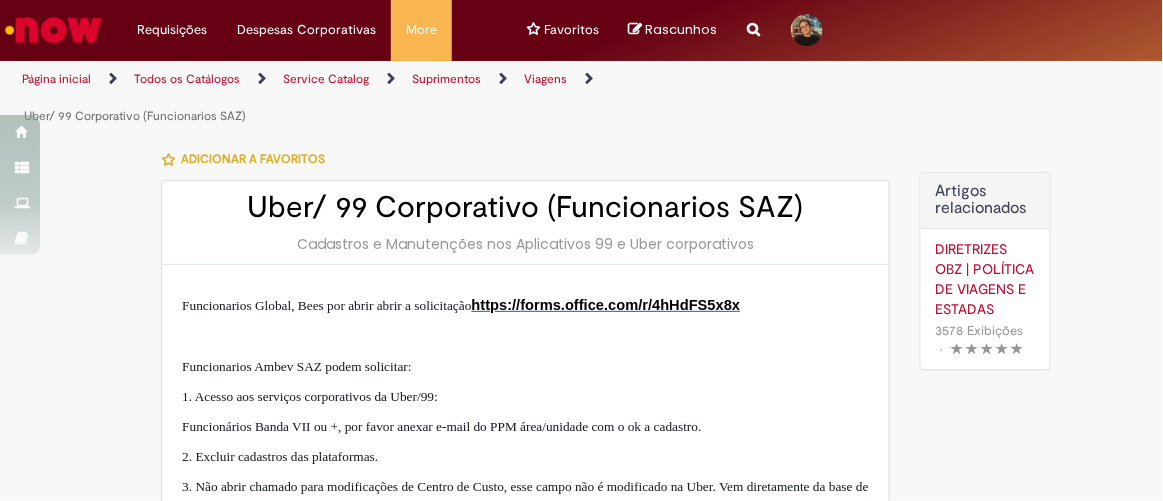 type on "********" 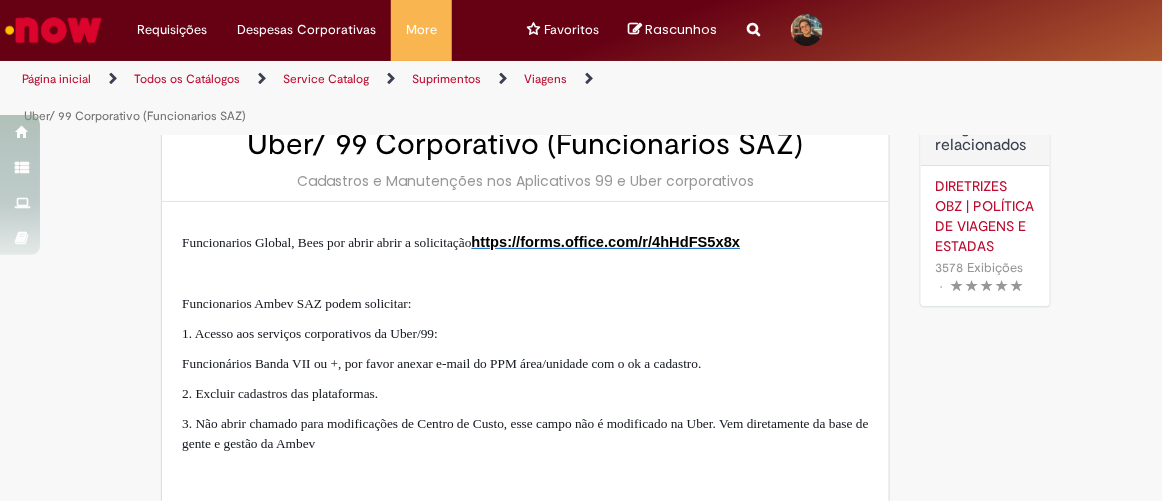 scroll, scrollTop: 90, scrollLeft: 0, axis: vertical 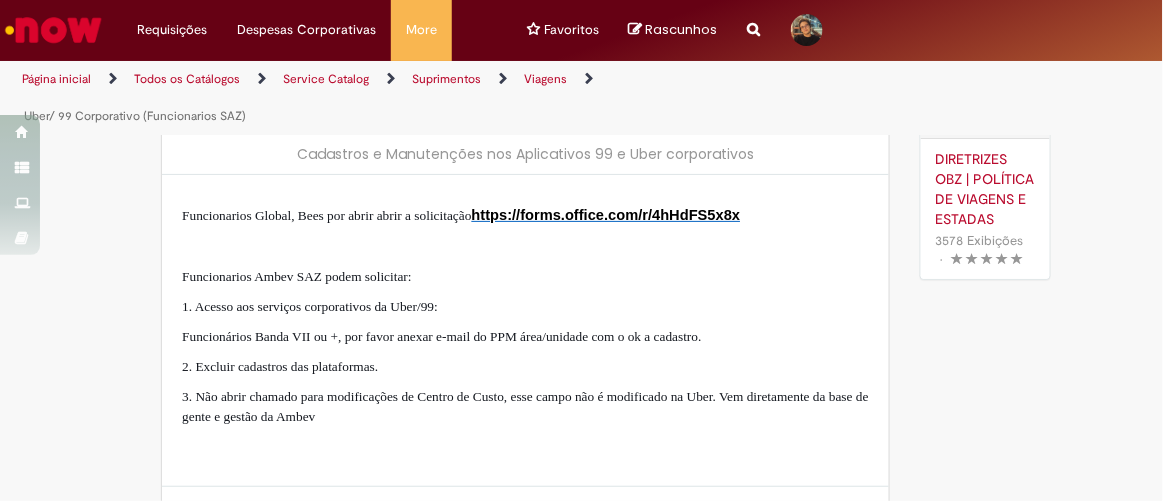 type on "**********" 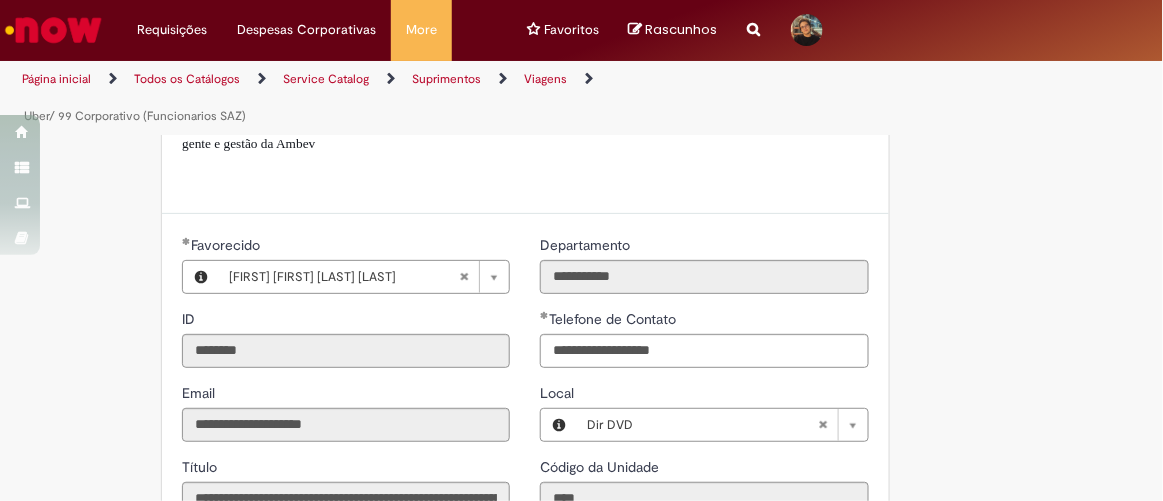 scroll, scrollTop: 454, scrollLeft: 0, axis: vertical 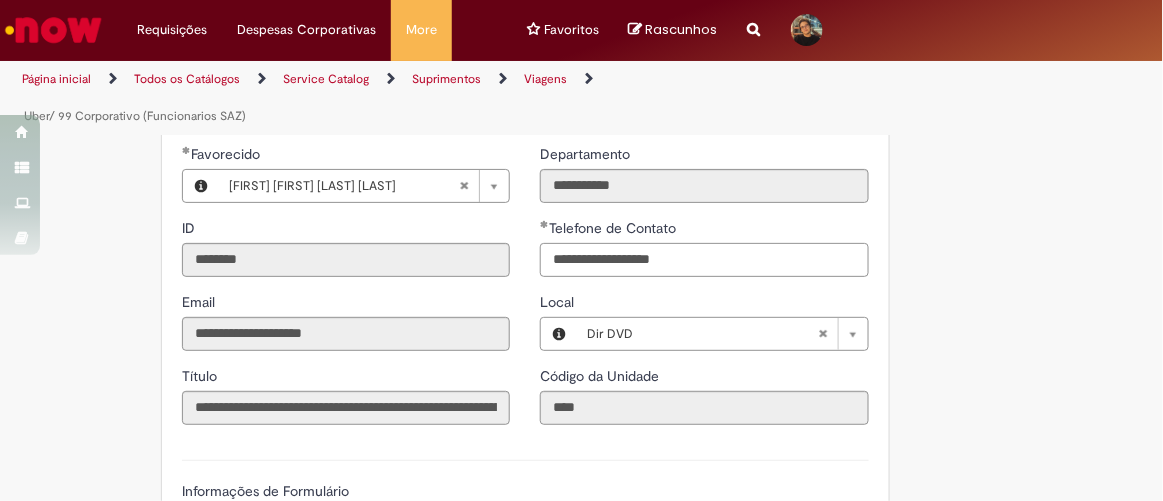 click on "**********" at bounding box center (704, 260) 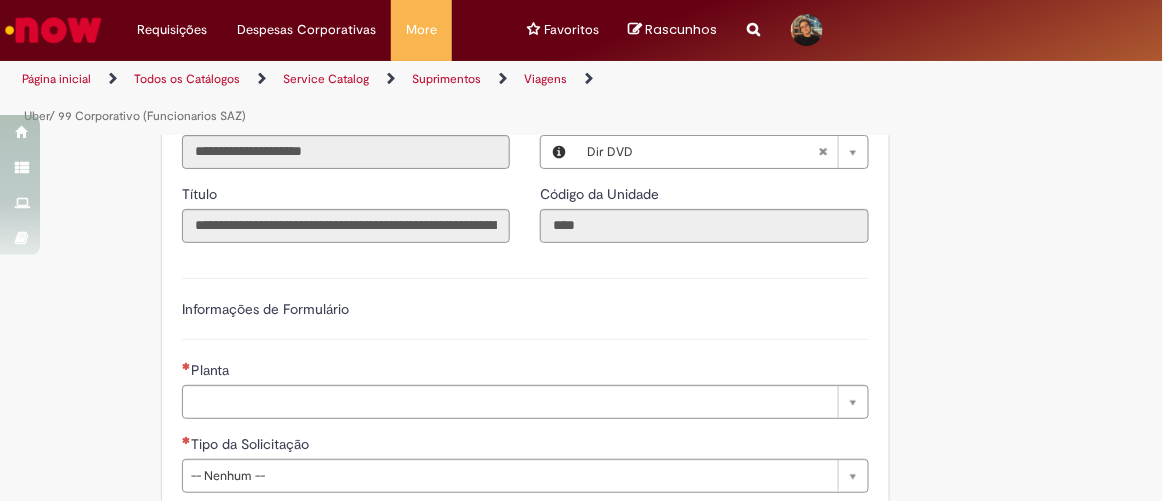 scroll, scrollTop: 727, scrollLeft: 0, axis: vertical 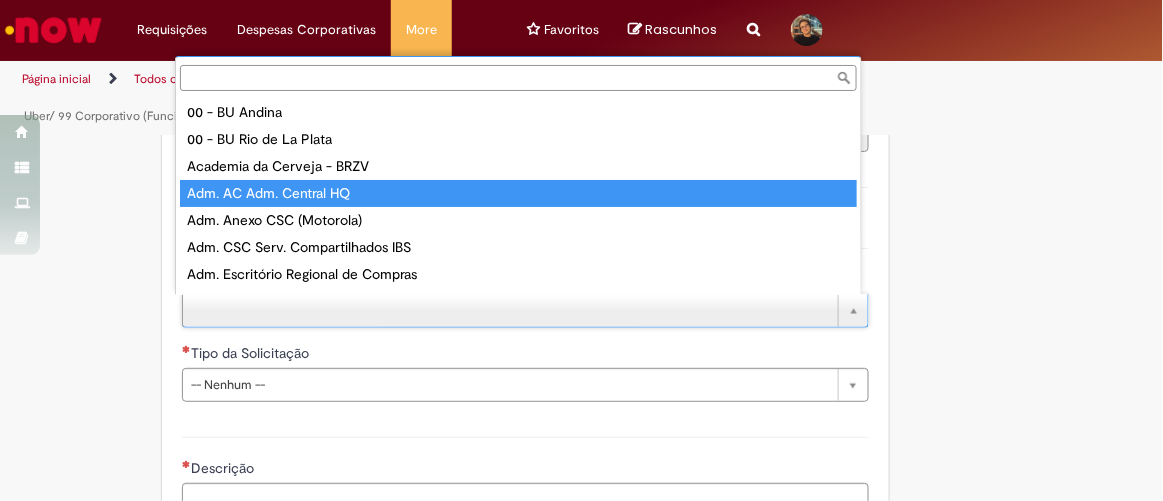 type on "**********" 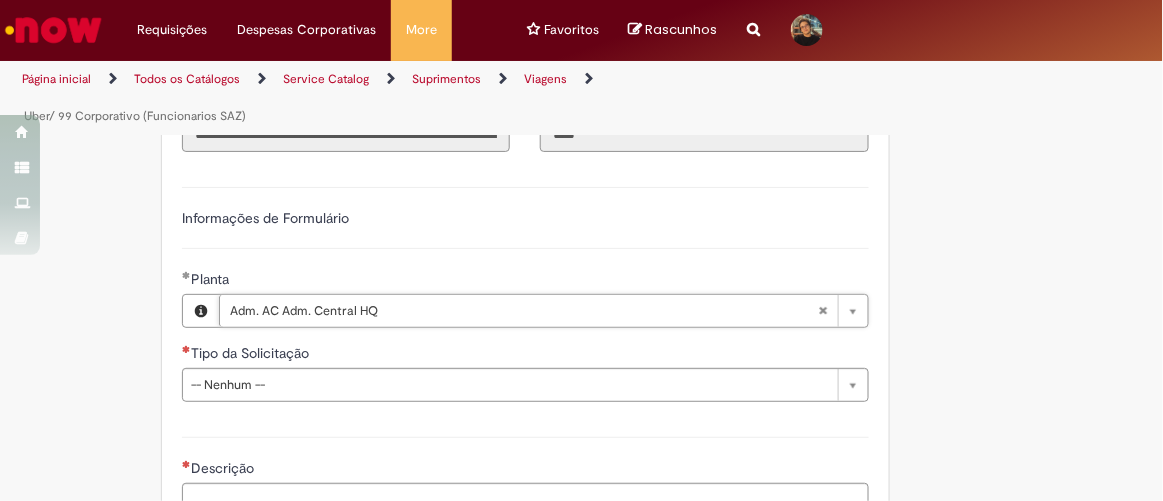 scroll, scrollTop: 909, scrollLeft: 0, axis: vertical 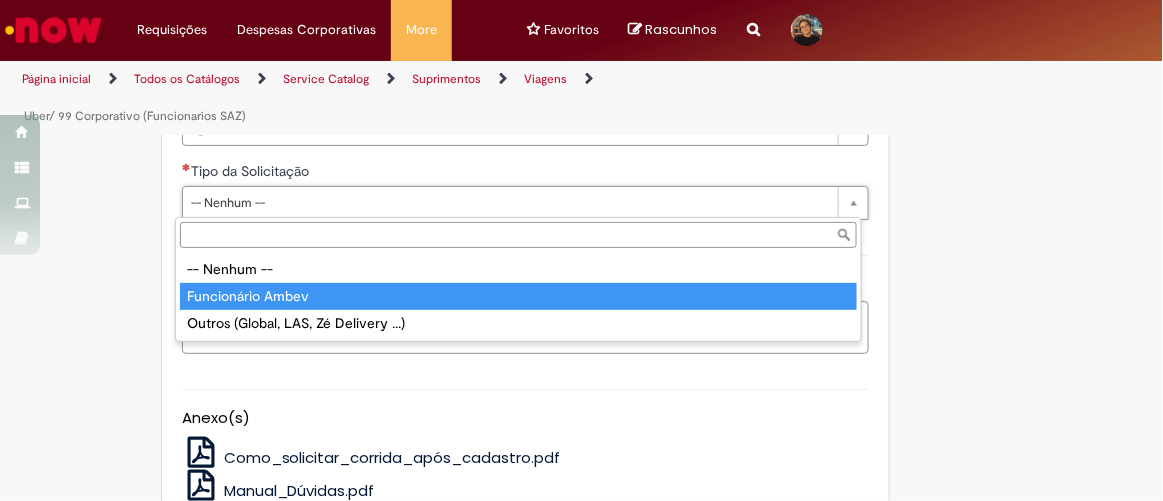 type on "**********" 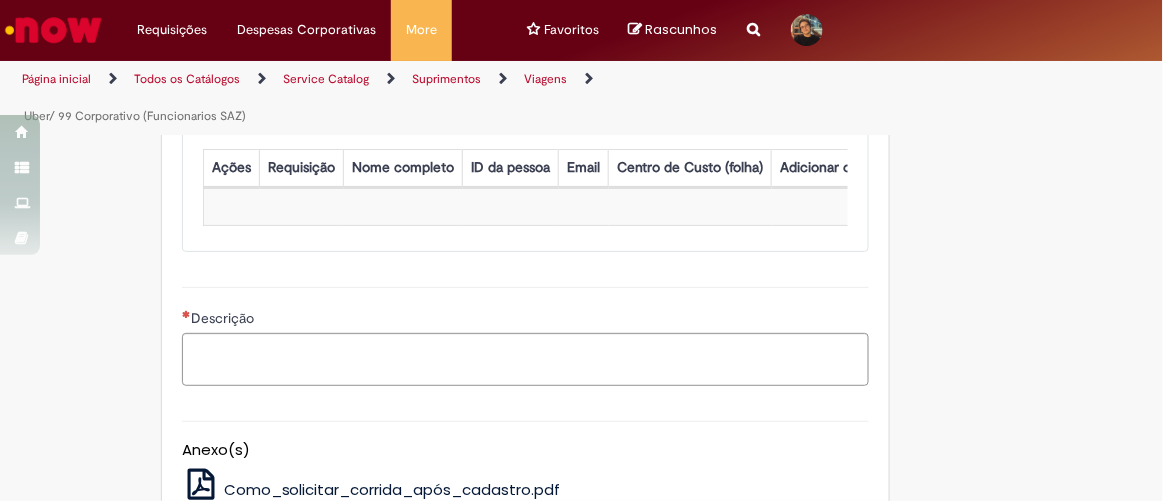 scroll, scrollTop: 909, scrollLeft: 0, axis: vertical 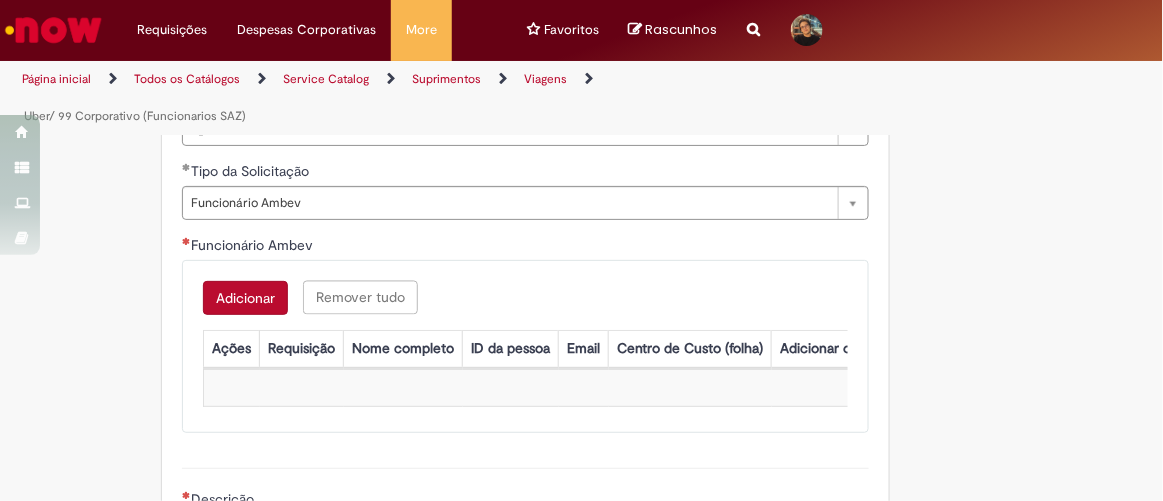 drag, startPoint x: 751, startPoint y: 369, endPoint x: 229, endPoint y: 293, distance: 527.50354 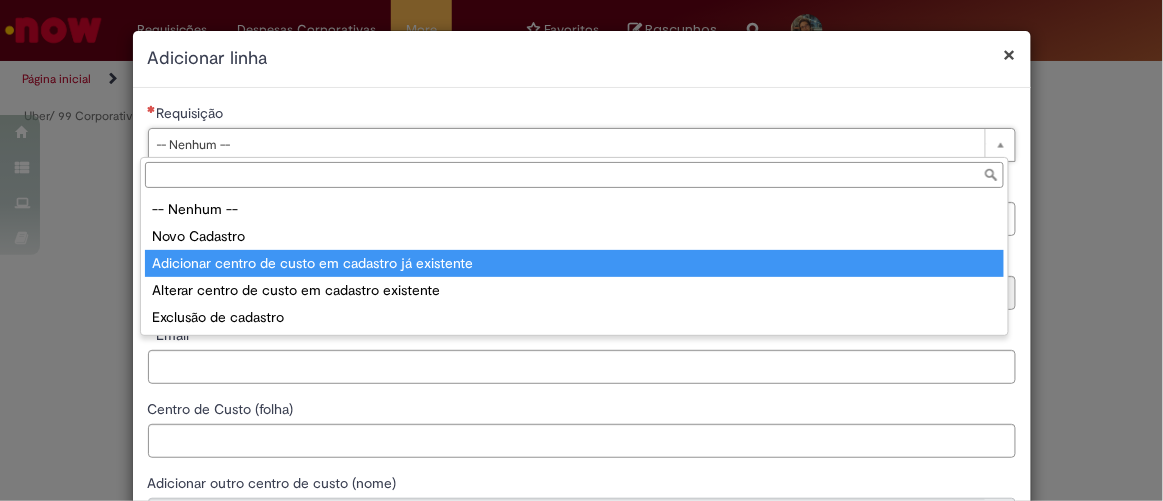 type on "**********" 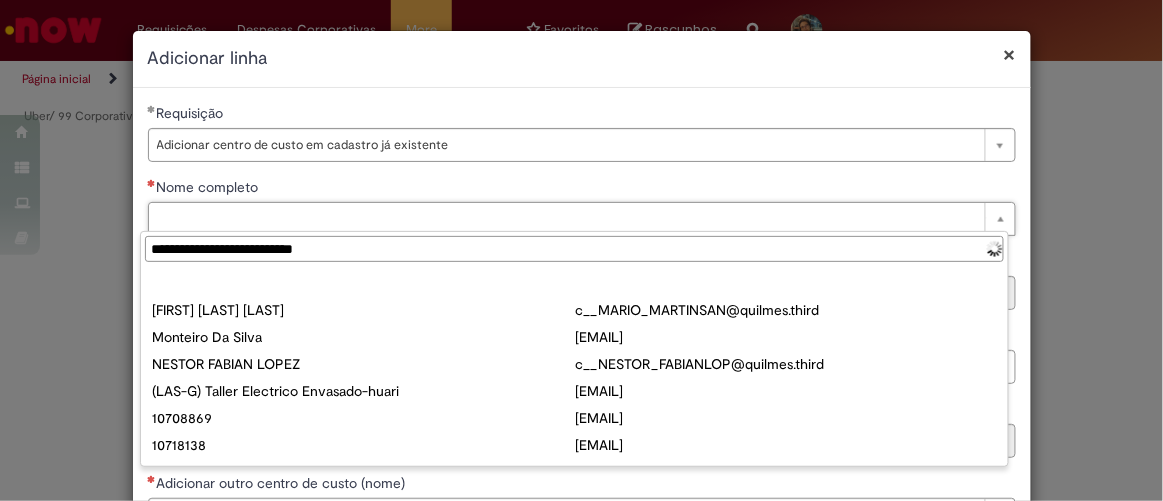 type on "**********" 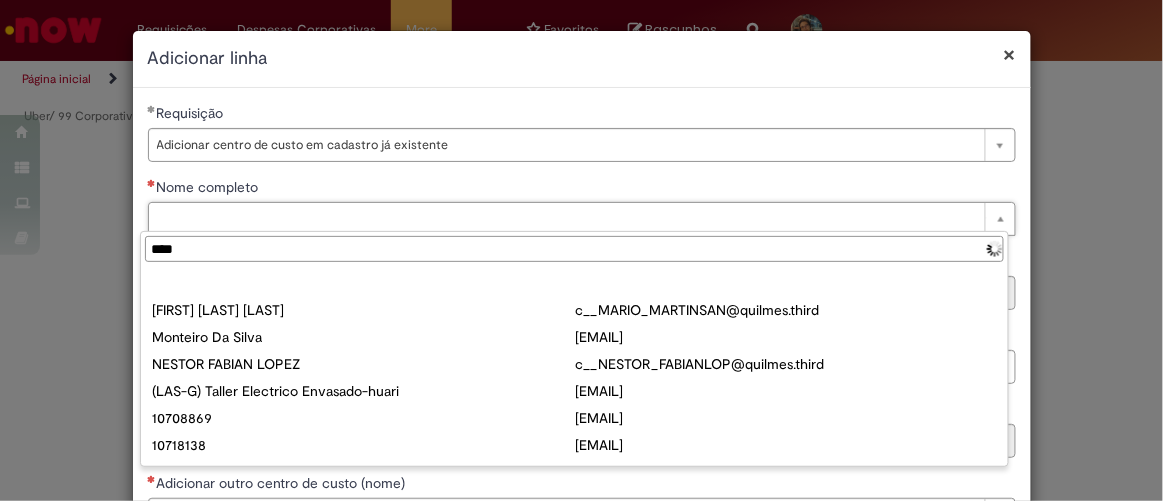 type on "*****" 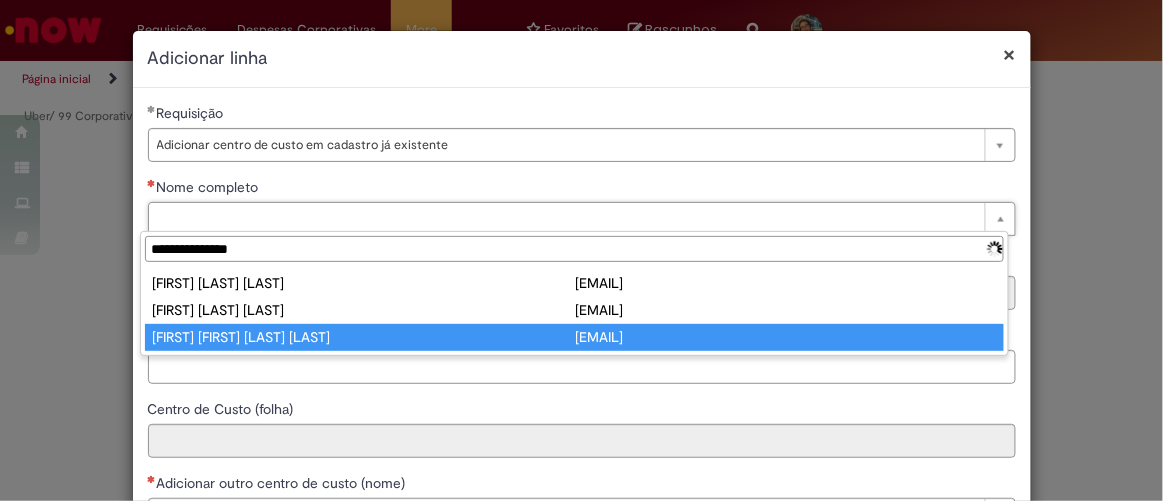 type on "**********" 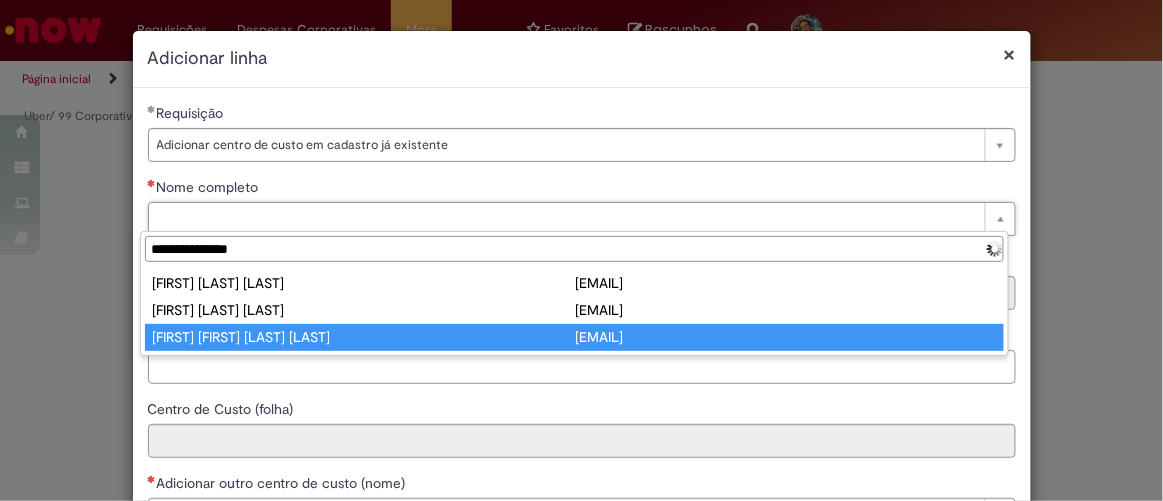 type on "**********" 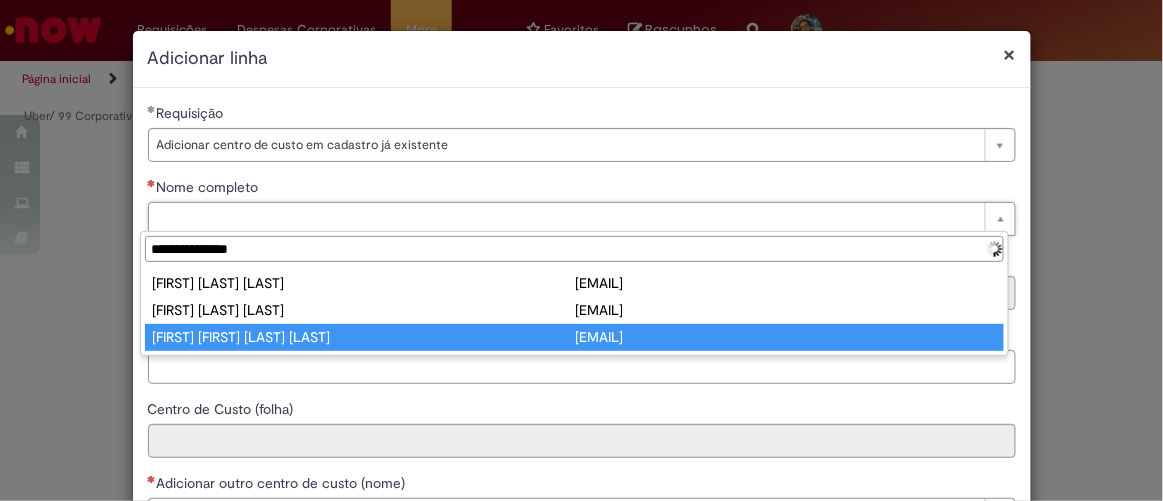 type on "**********" 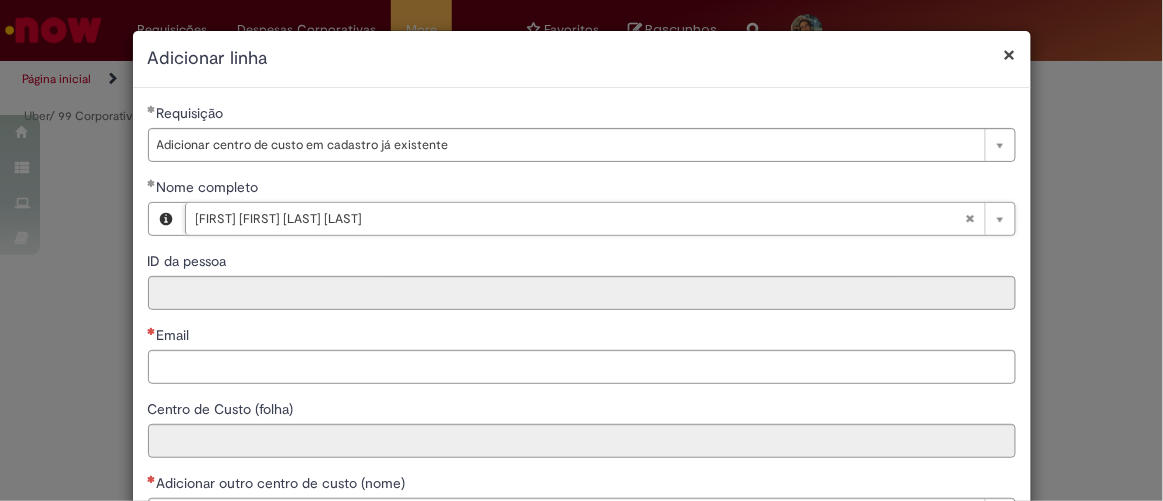 type on "********" 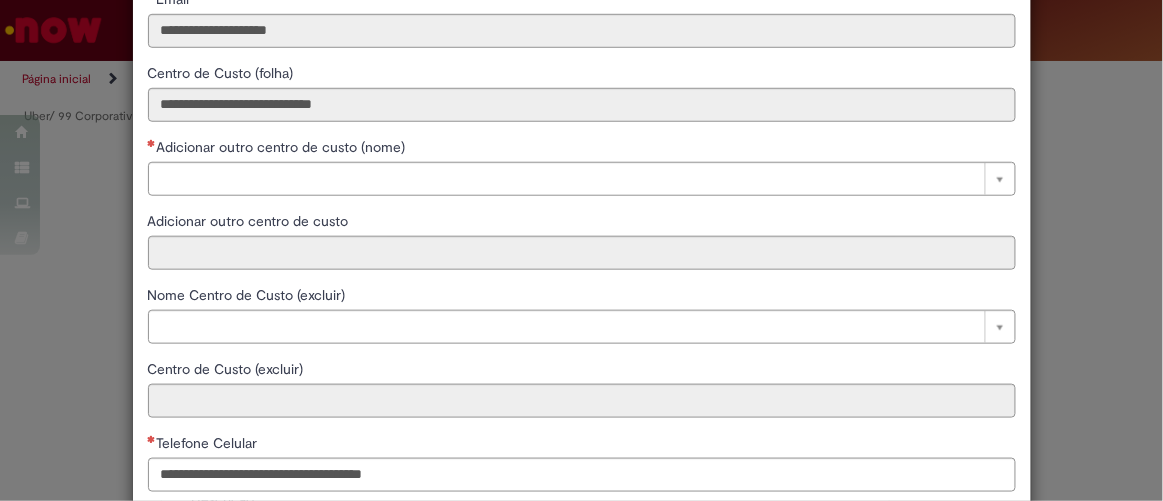 scroll, scrollTop: 337, scrollLeft: 0, axis: vertical 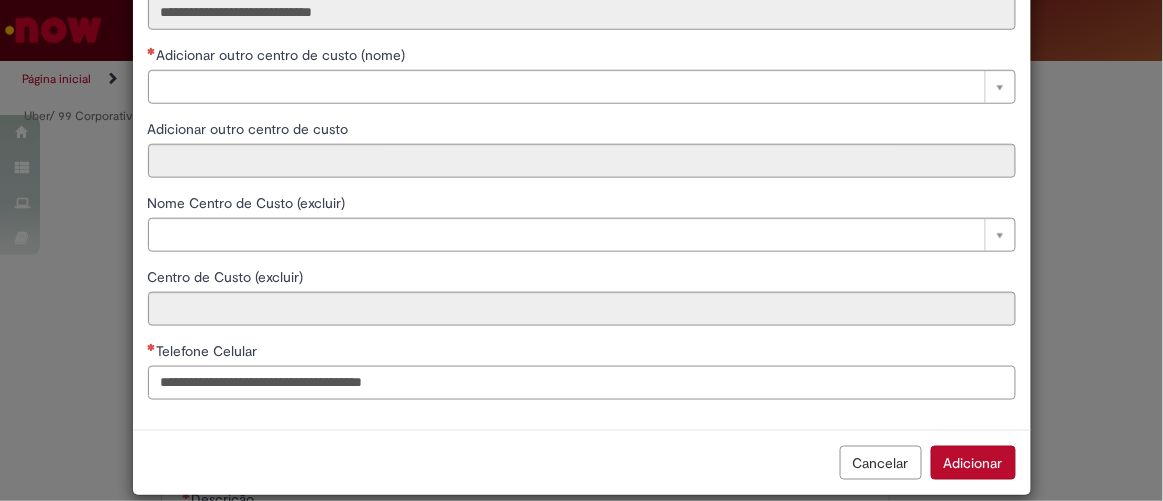 click on "Telefone Celular" at bounding box center (582, 383) 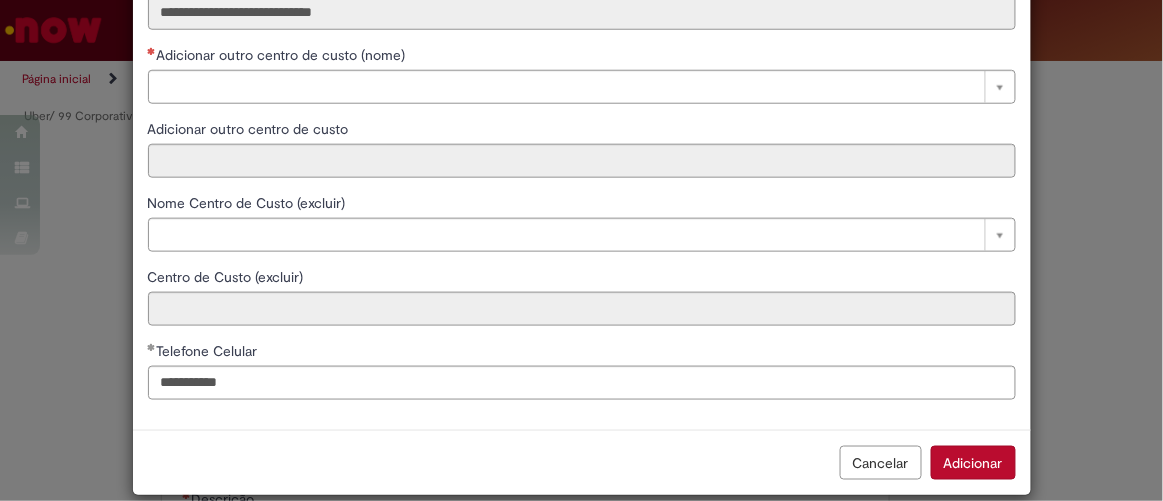 type on "**********" 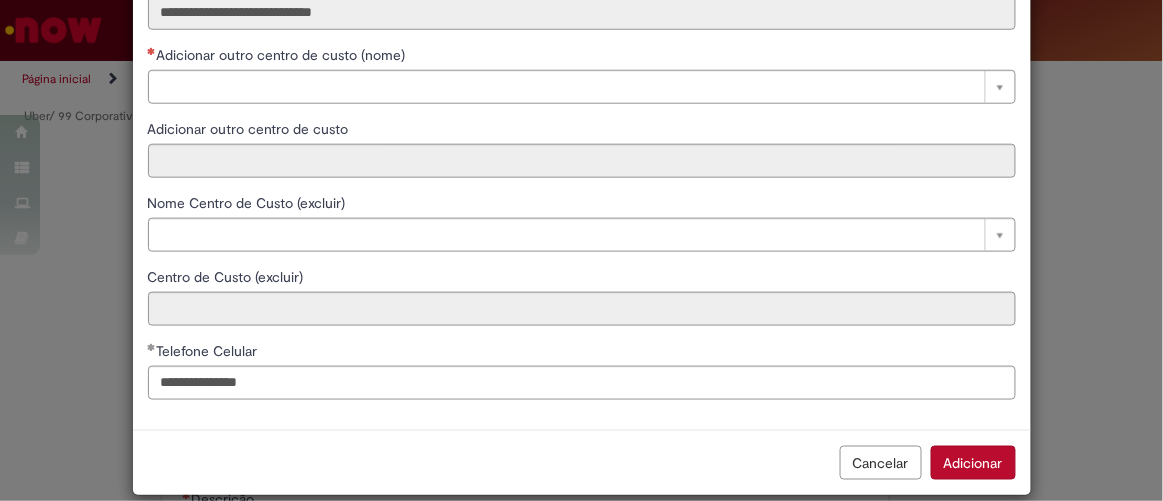 click on "Adicionar" at bounding box center (973, 463) 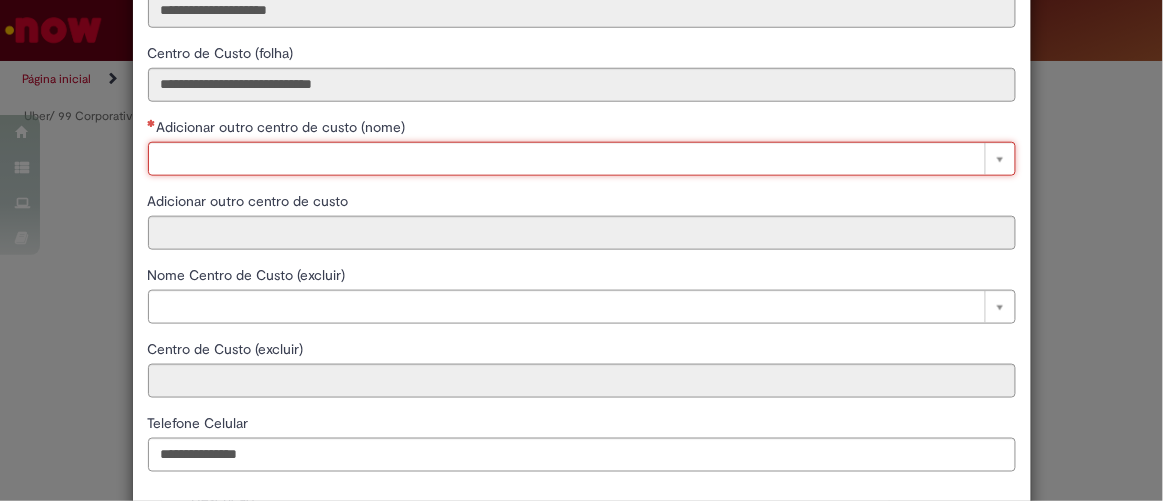 scroll, scrollTop: 499, scrollLeft: 0, axis: vertical 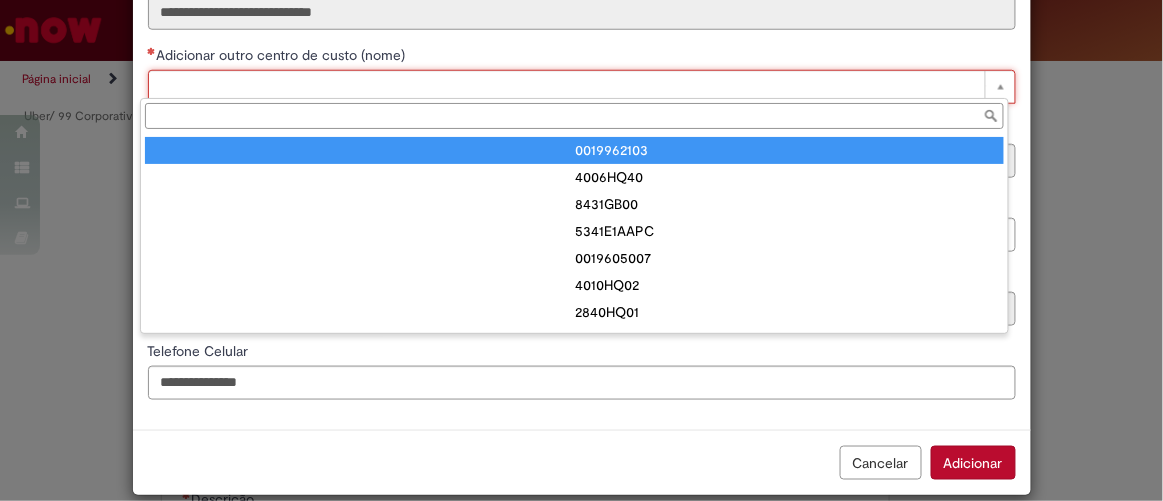 click on "Adicionar outro centro de custo (nome)" at bounding box center (574, 116) 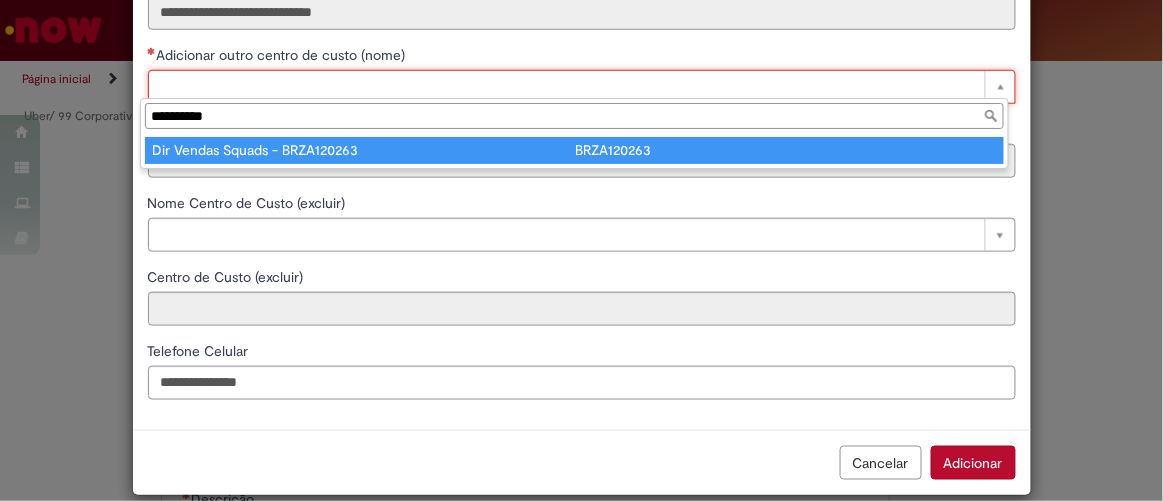 type on "**********" 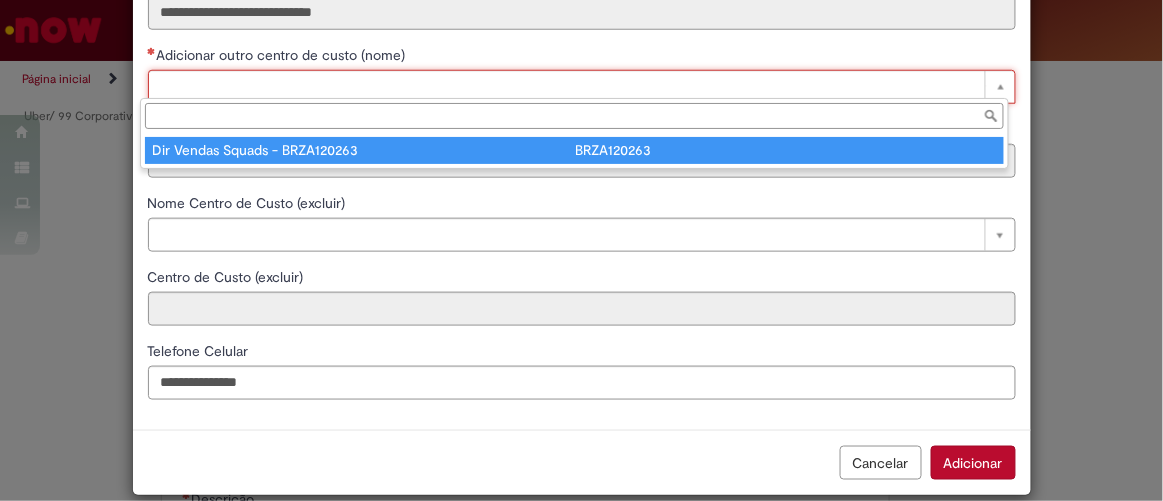 type on "**********" 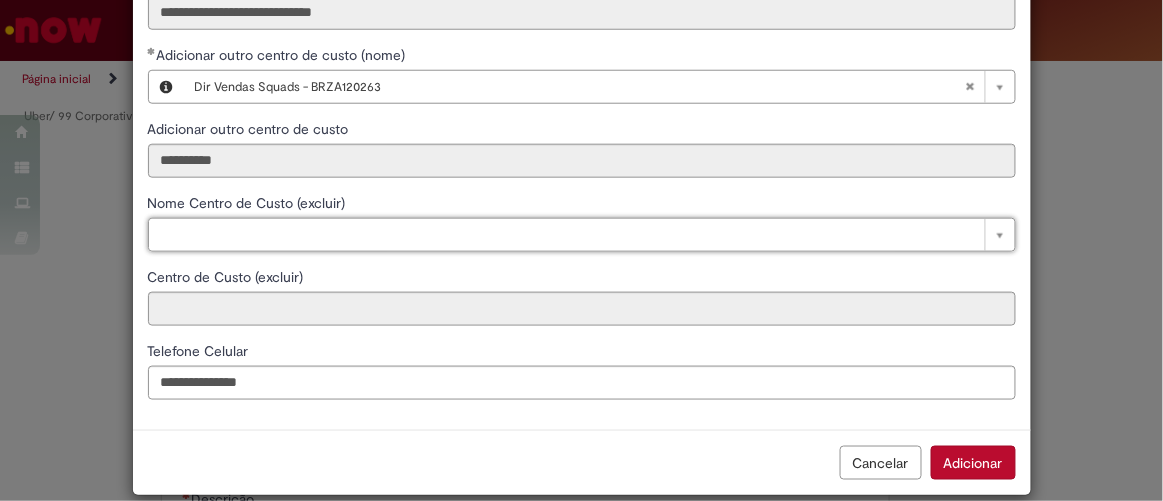 click on "Adicionar" at bounding box center [973, 463] 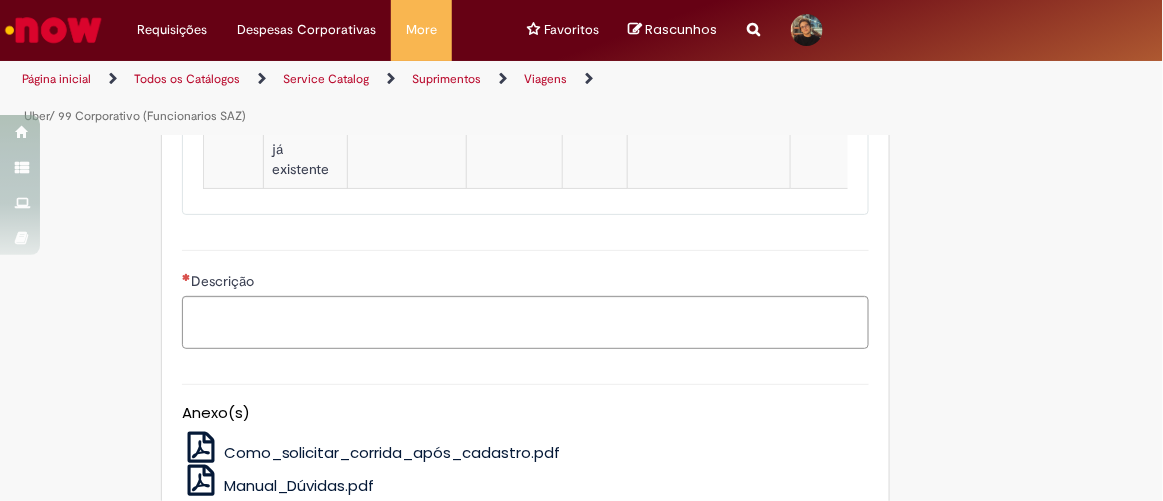 scroll, scrollTop: 1363, scrollLeft: 0, axis: vertical 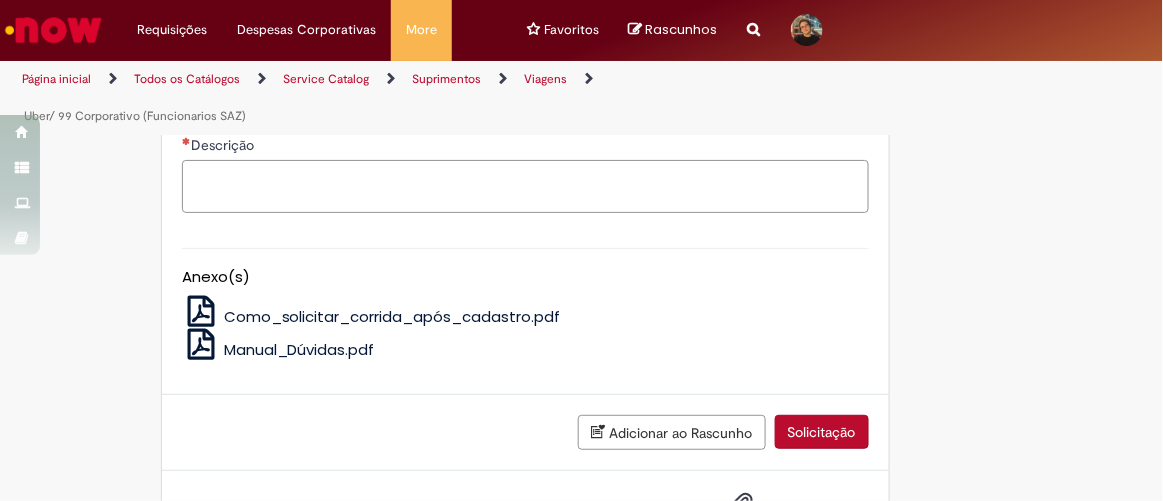 click on "Descrição" at bounding box center [525, 186] 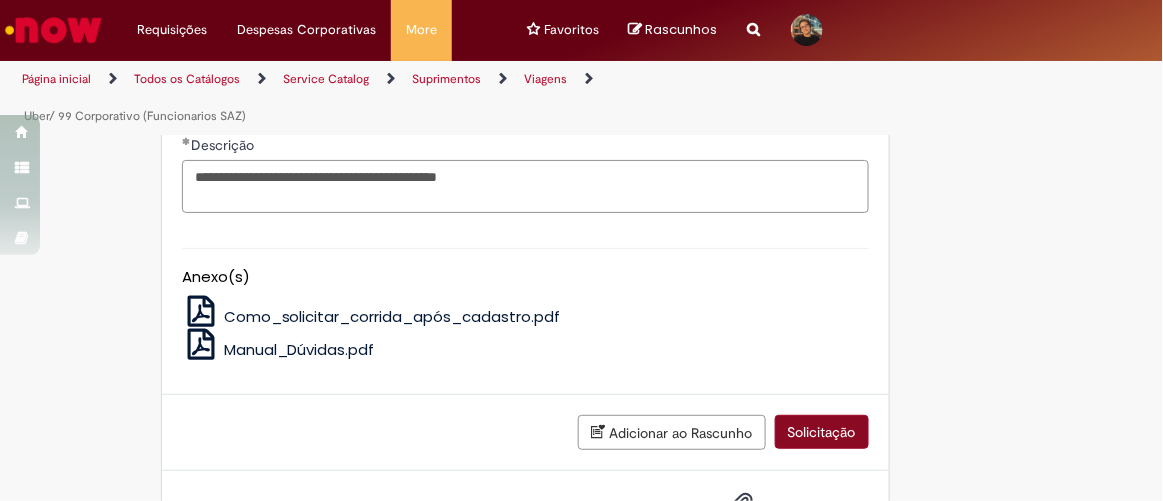 type on "**********" 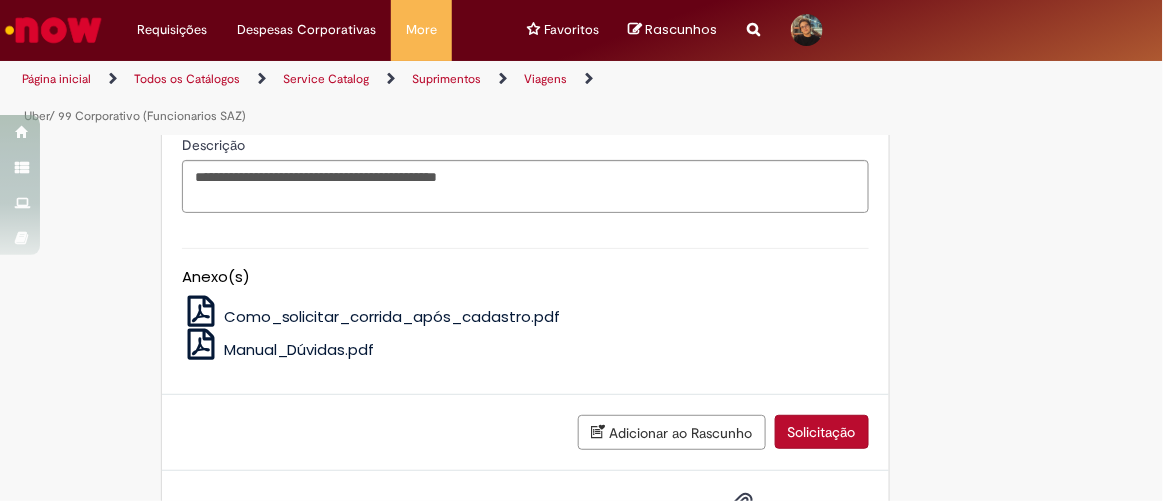 click on "Solicitação" at bounding box center [822, 432] 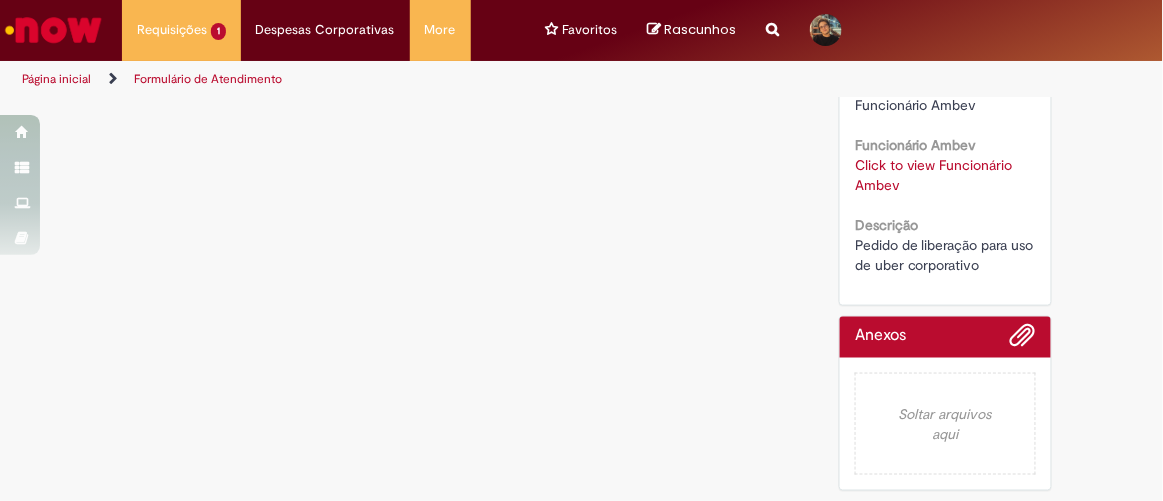 scroll, scrollTop: 0, scrollLeft: 0, axis: both 